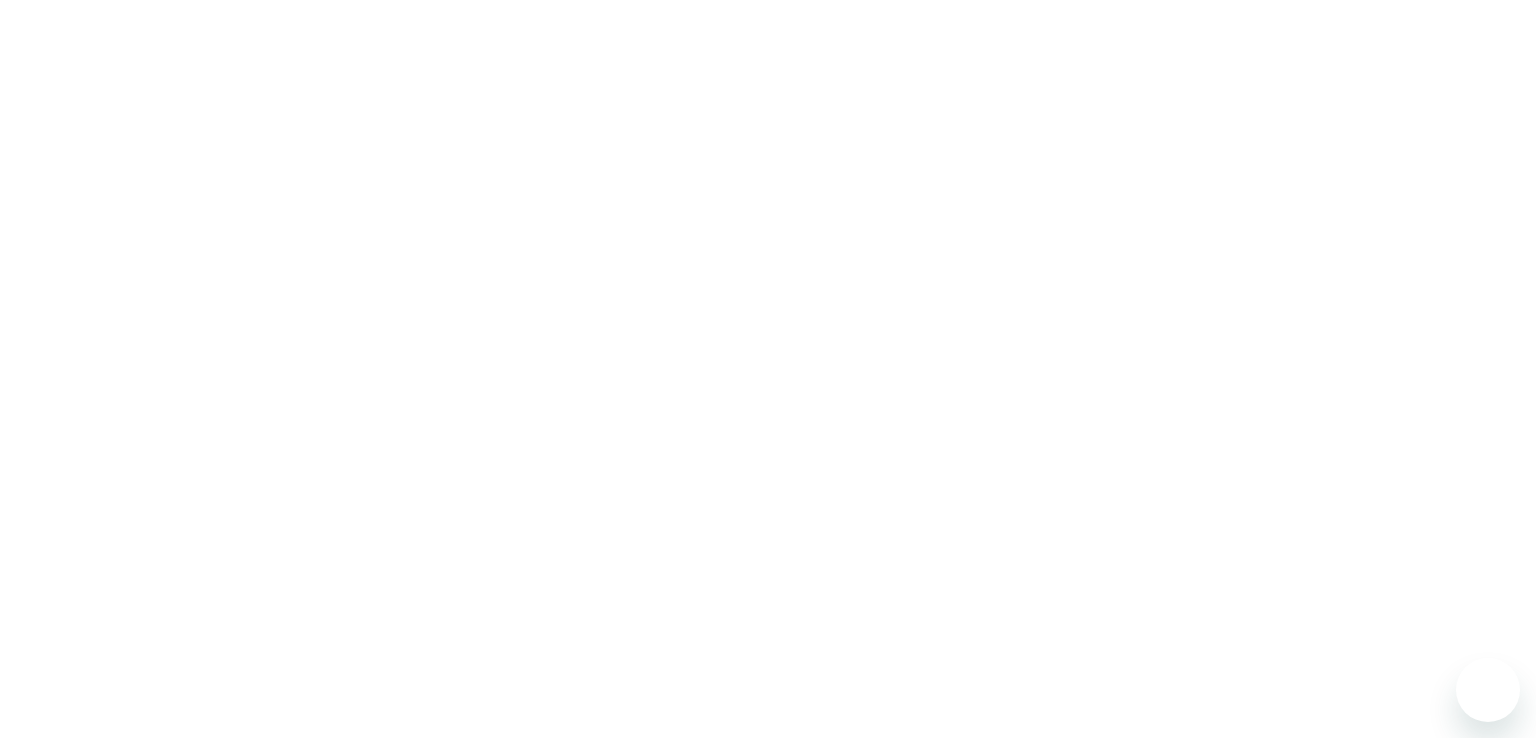 scroll, scrollTop: 0, scrollLeft: 0, axis: both 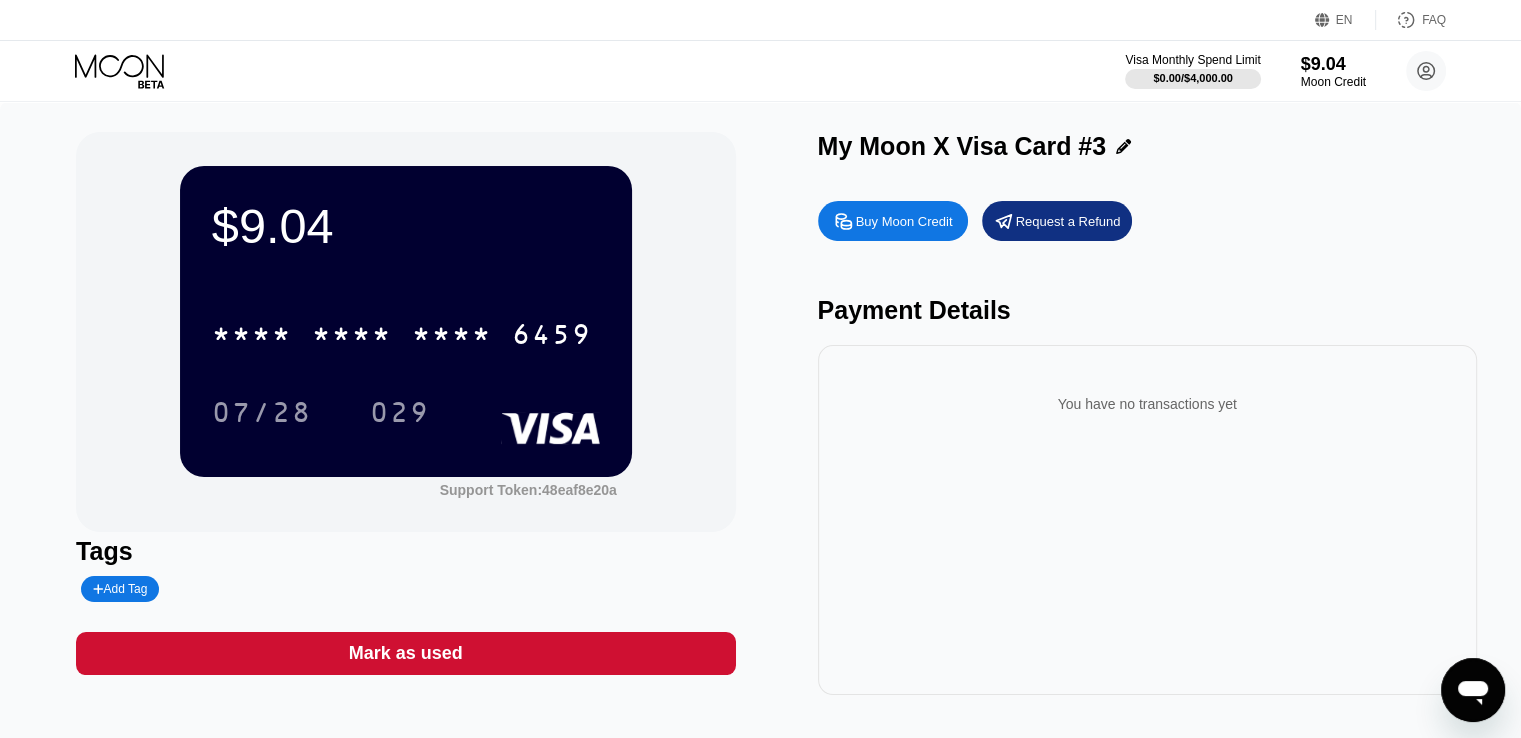 click 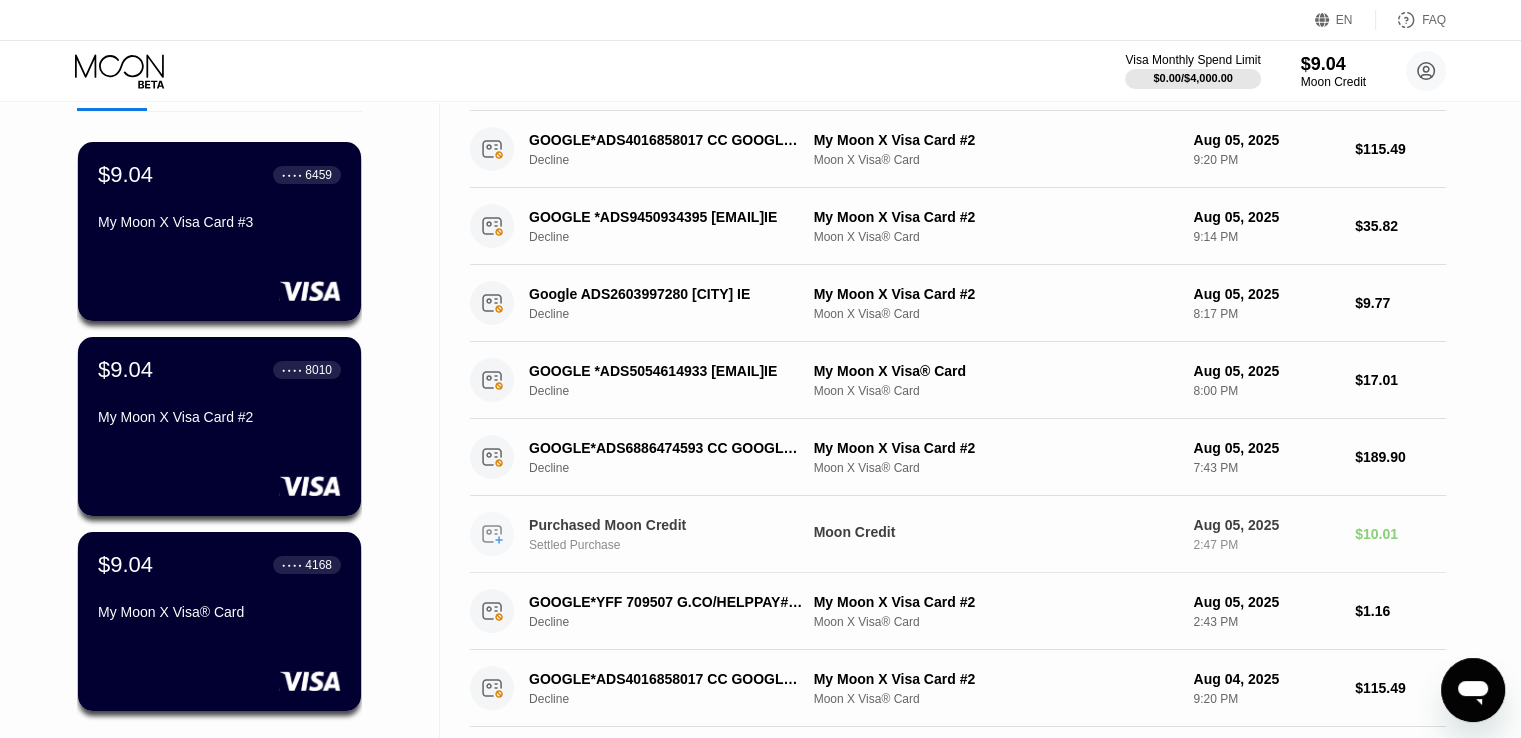 scroll, scrollTop: 144, scrollLeft: 0, axis: vertical 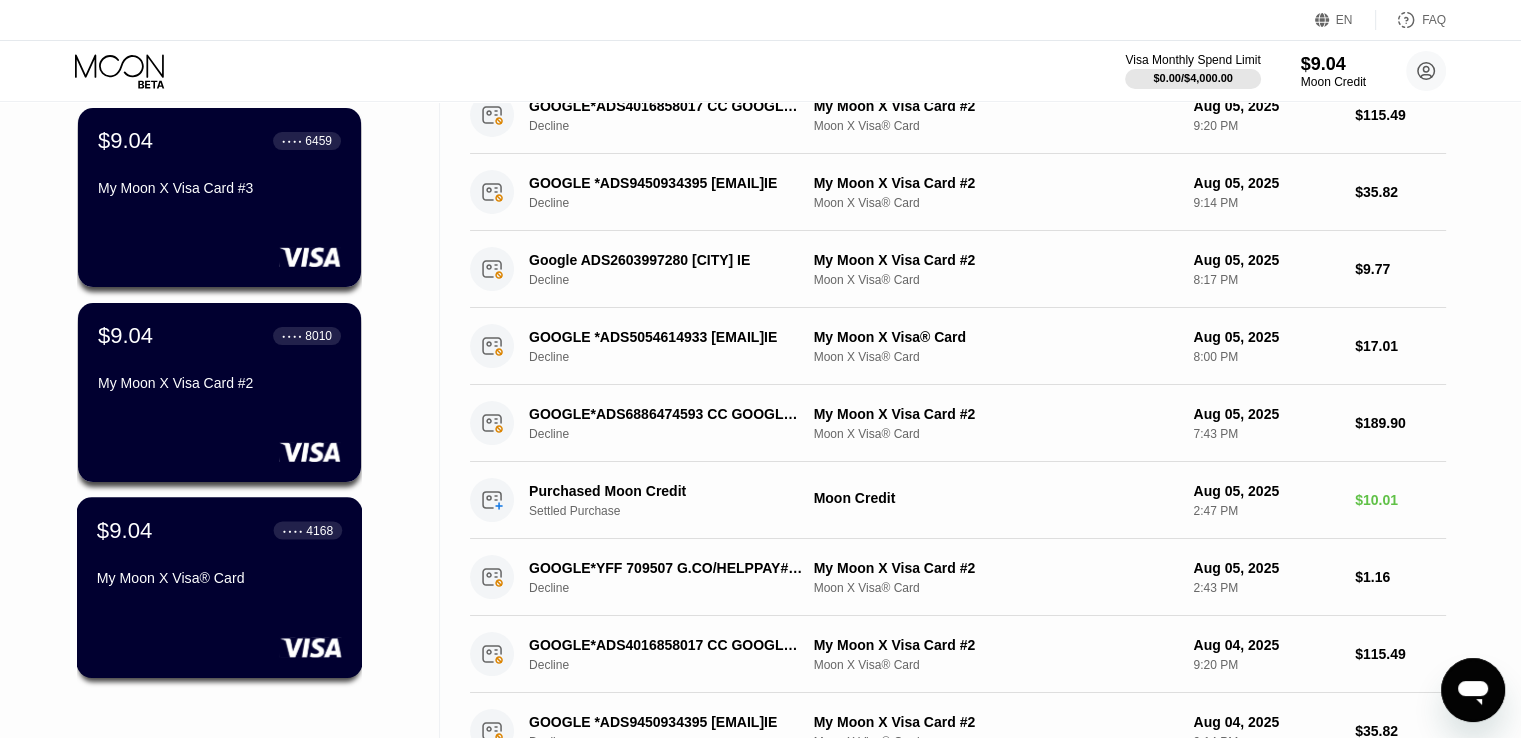 click on "My Moon X Visa® Card" at bounding box center (219, 578) 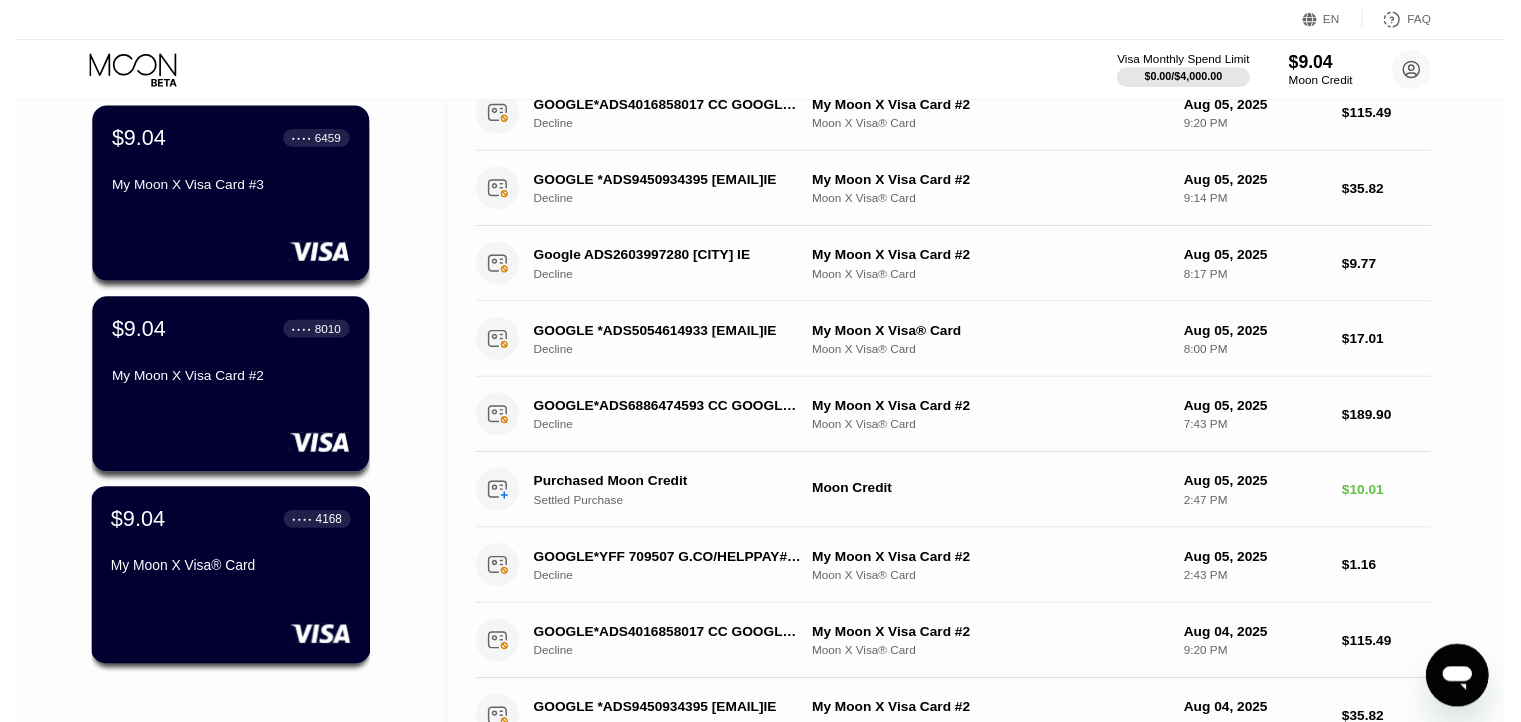 scroll, scrollTop: 0, scrollLeft: 0, axis: both 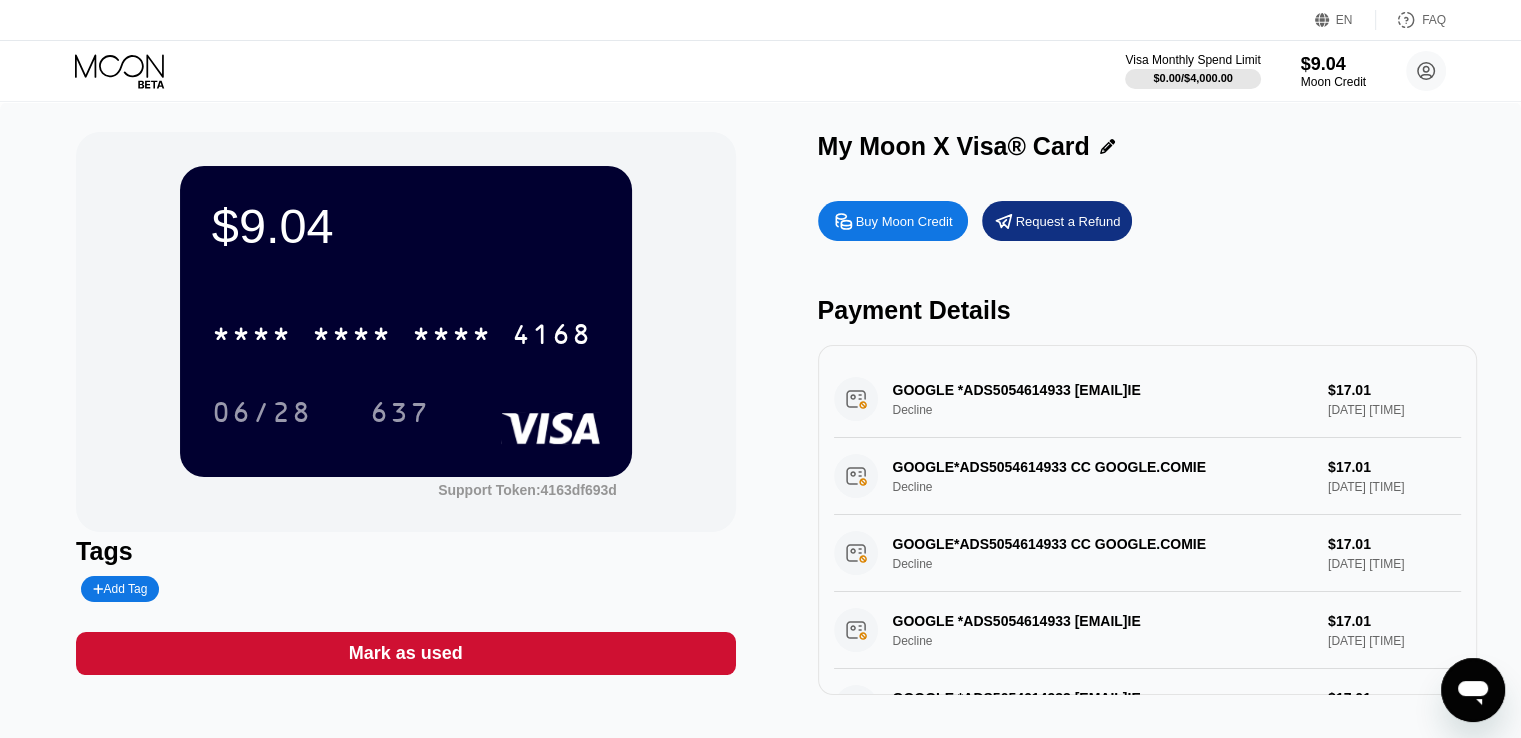 click on "Mark as used" at bounding box center [406, 653] 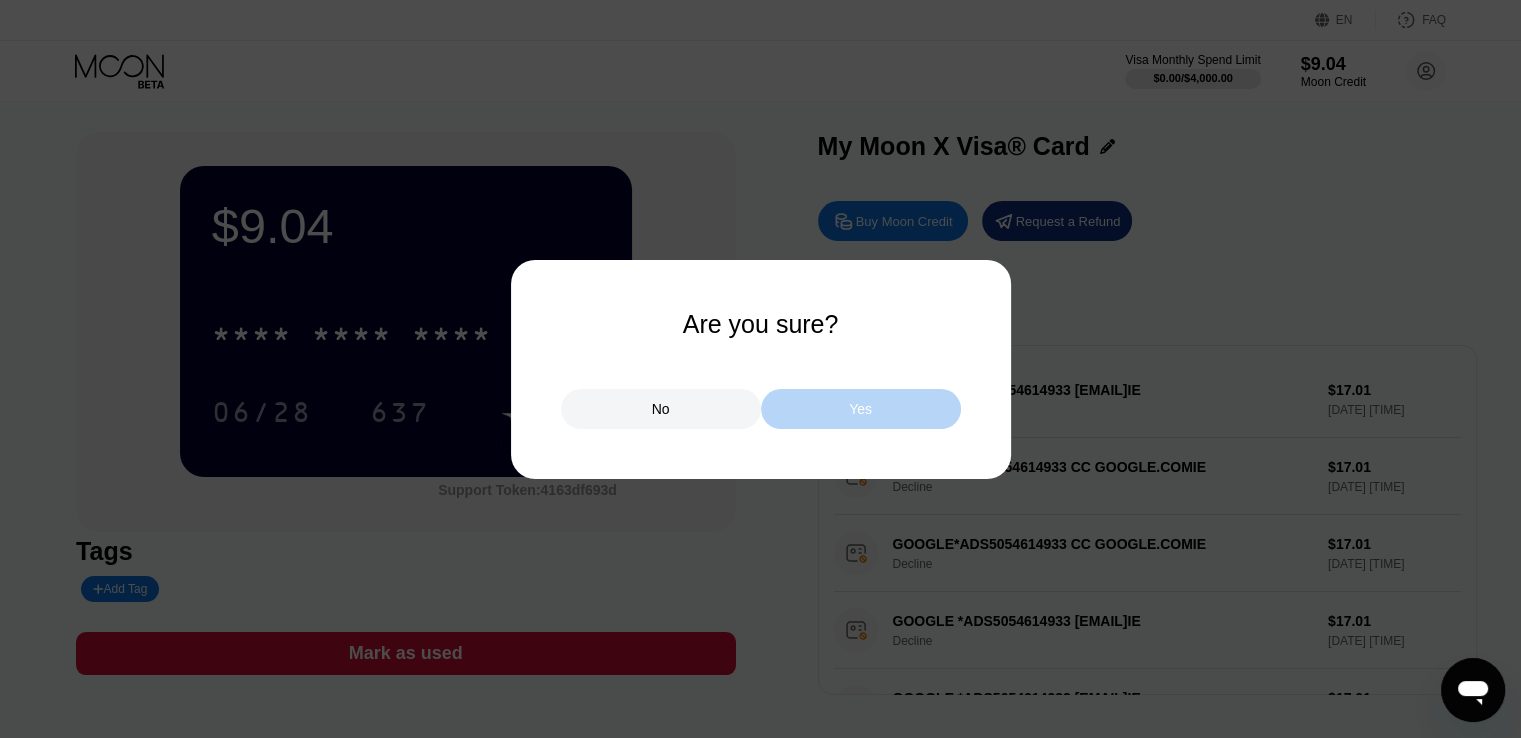 click on "Yes" at bounding box center (860, 409) 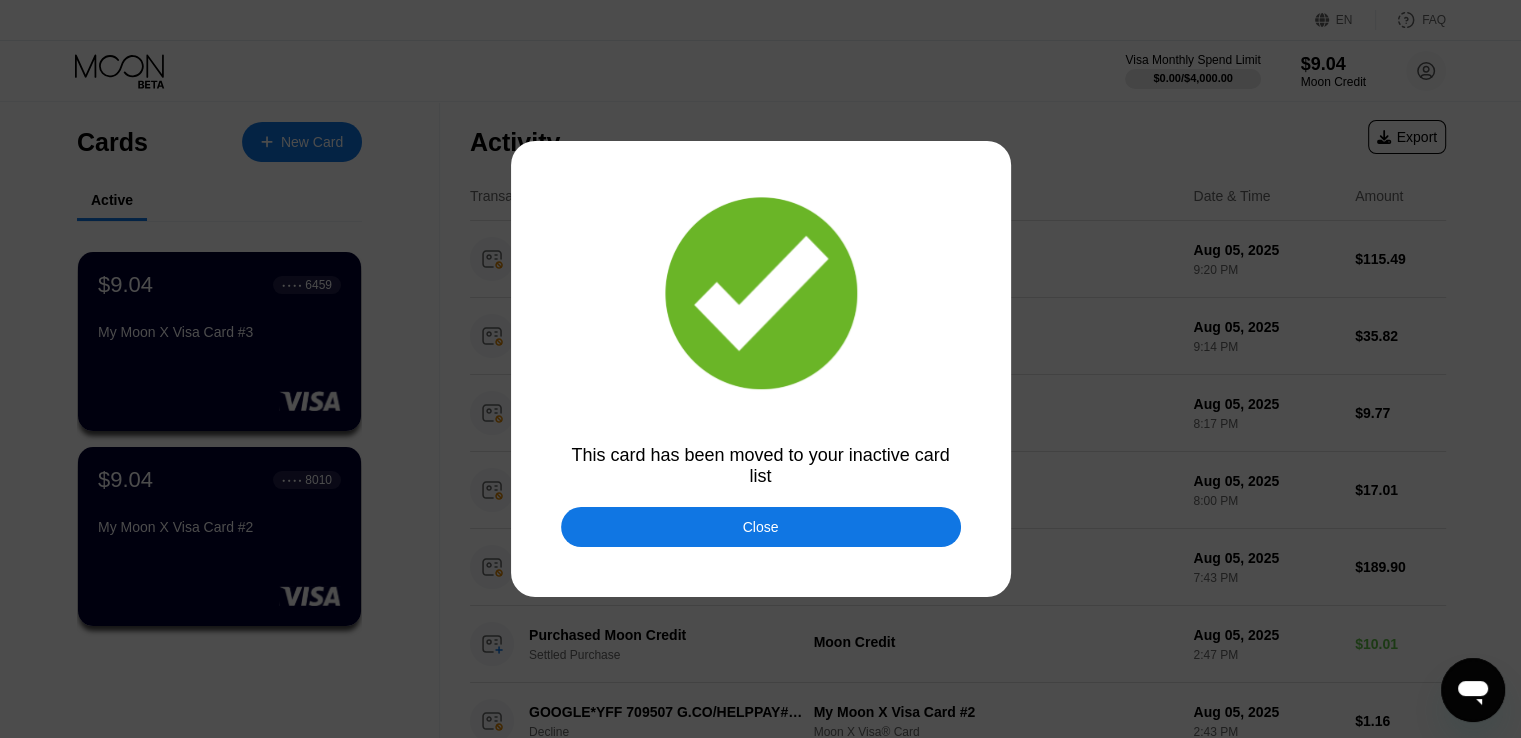 click on "Close" at bounding box center (761, 527) 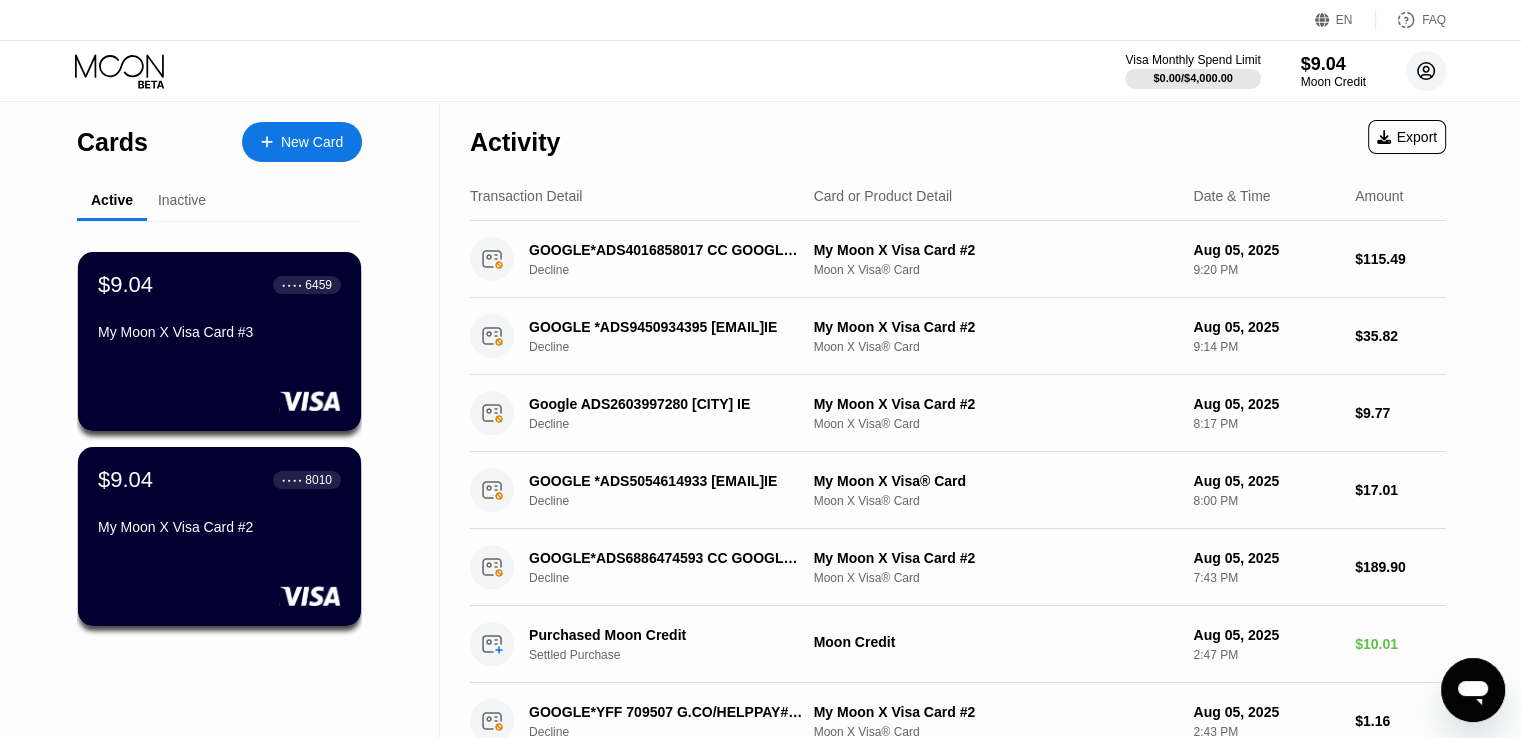 click 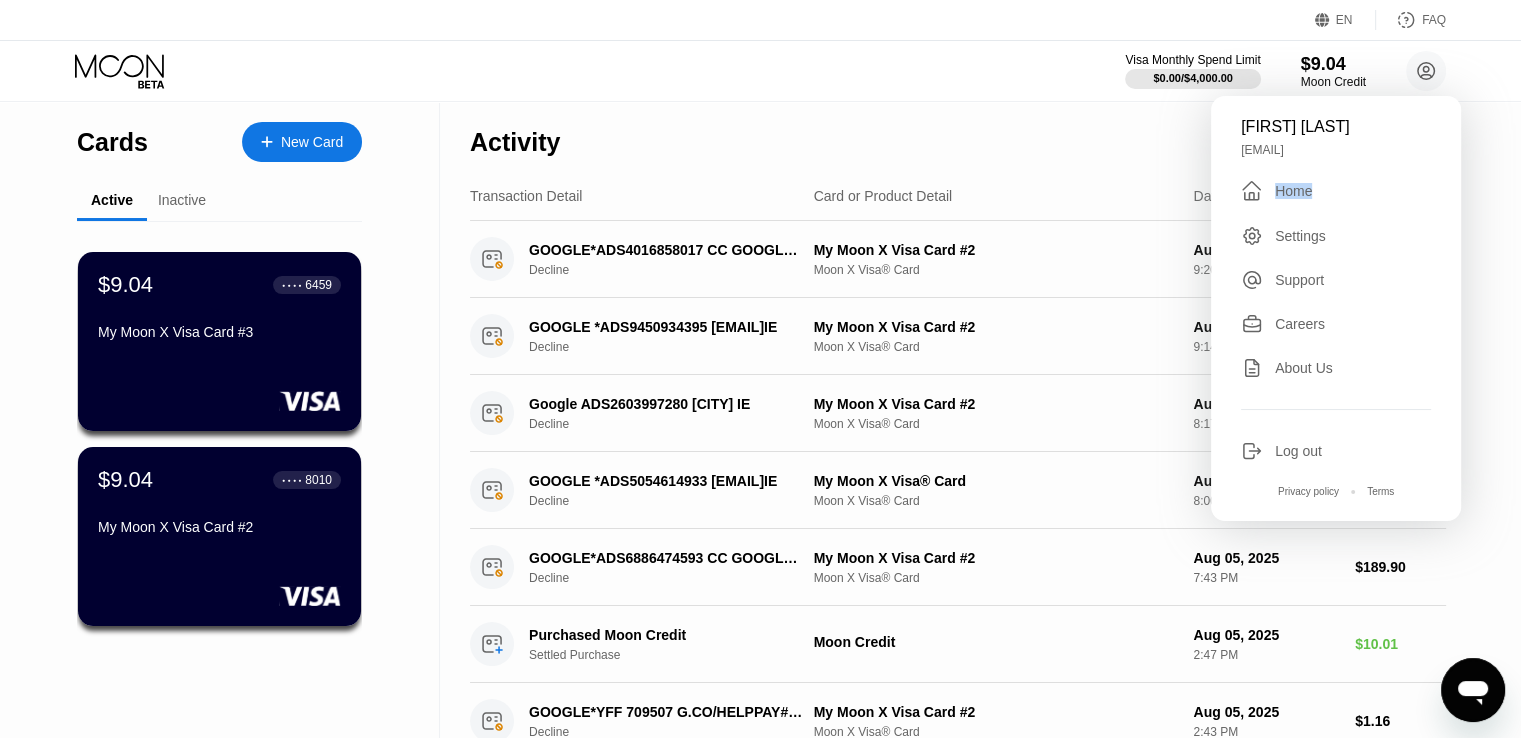 click on "Home" at bounding box center [1293, 191] 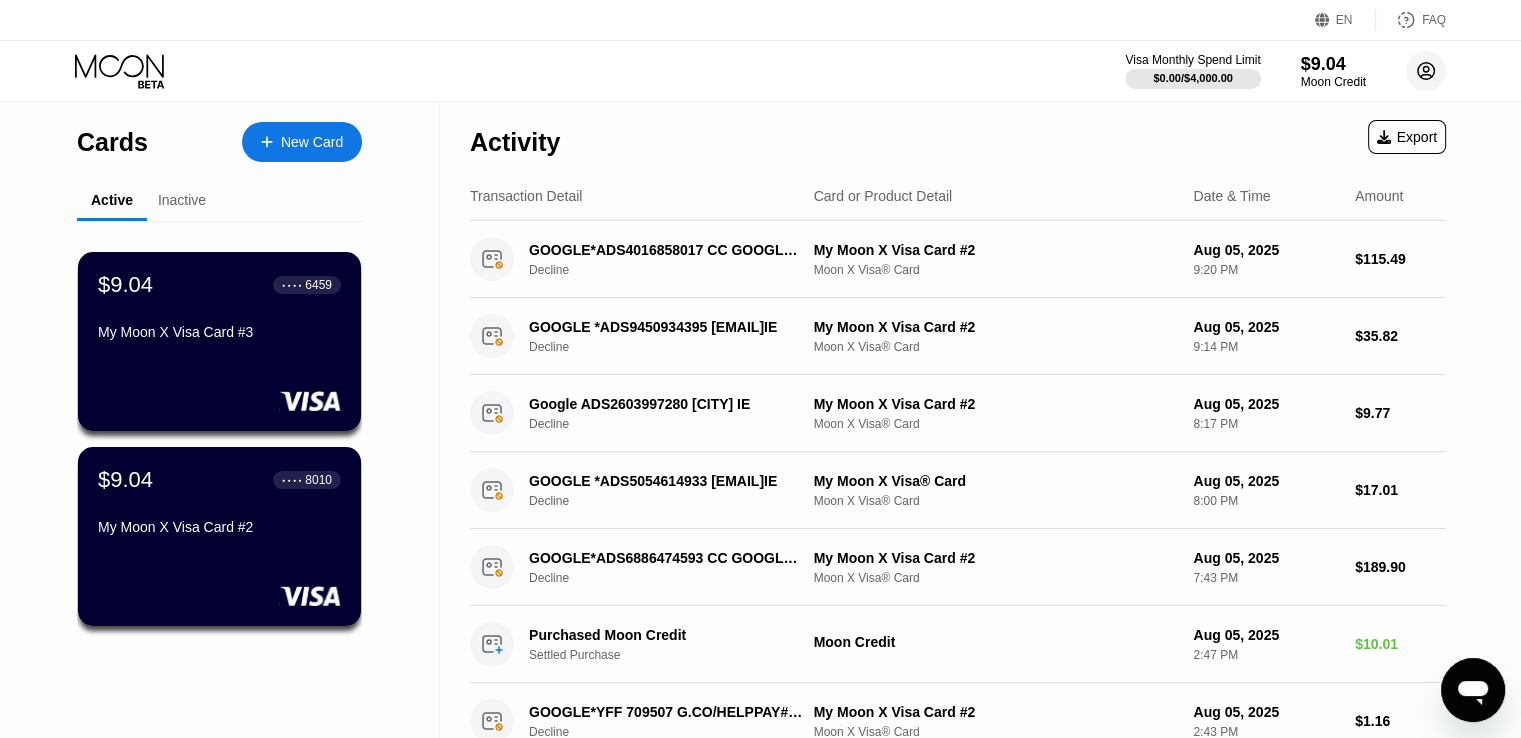 click 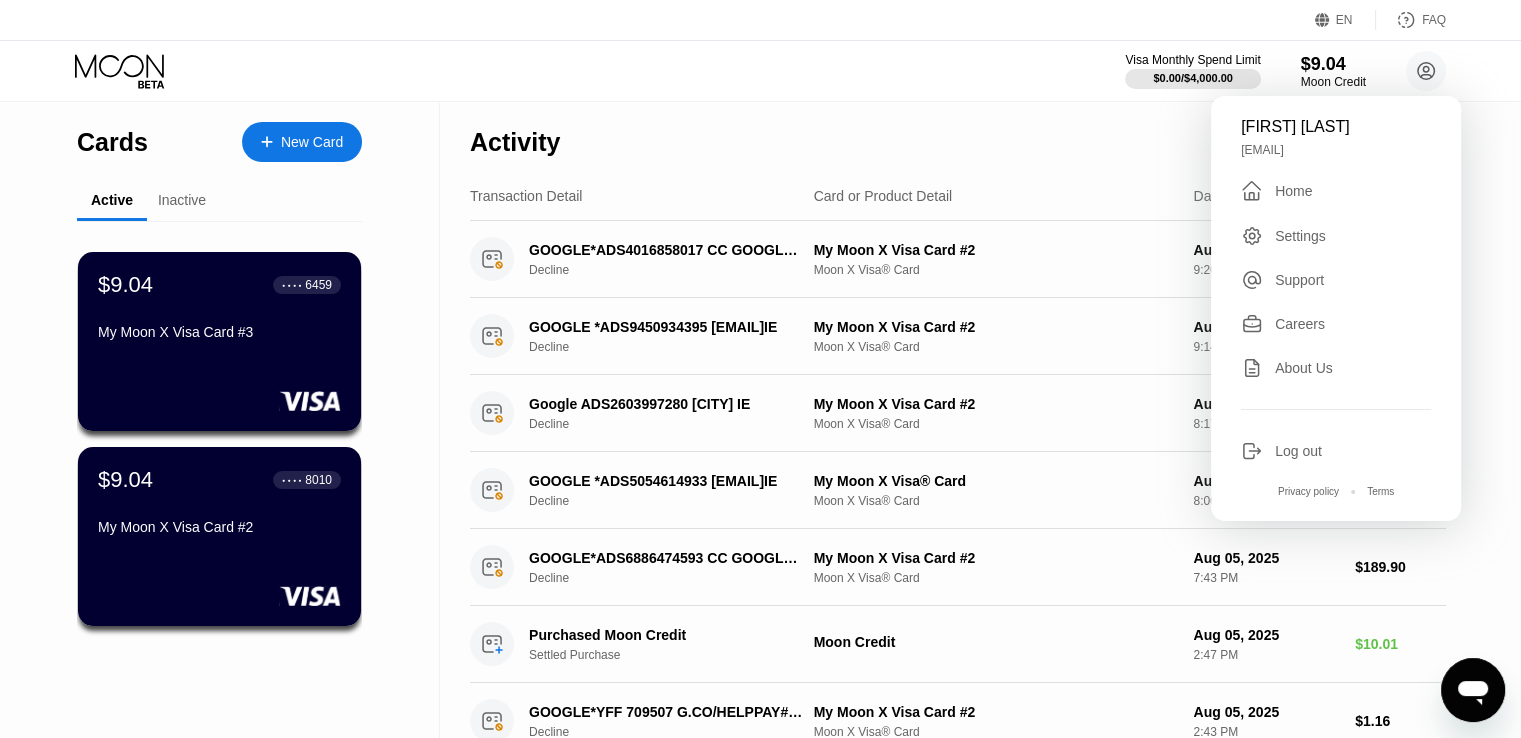 click on "Settings" at bounding box center (1300, 236) 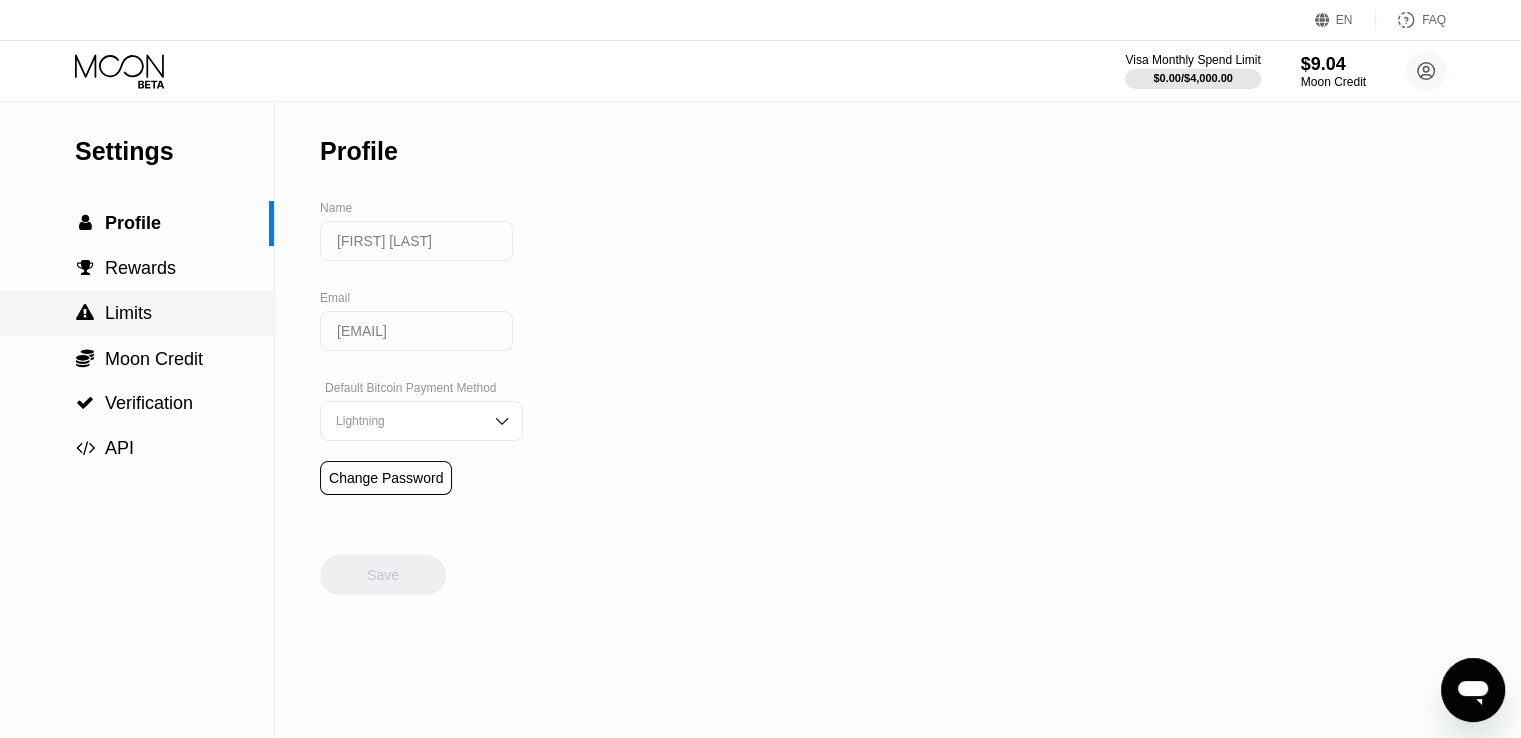 click on " Limits" at bounding box center [137, 313] 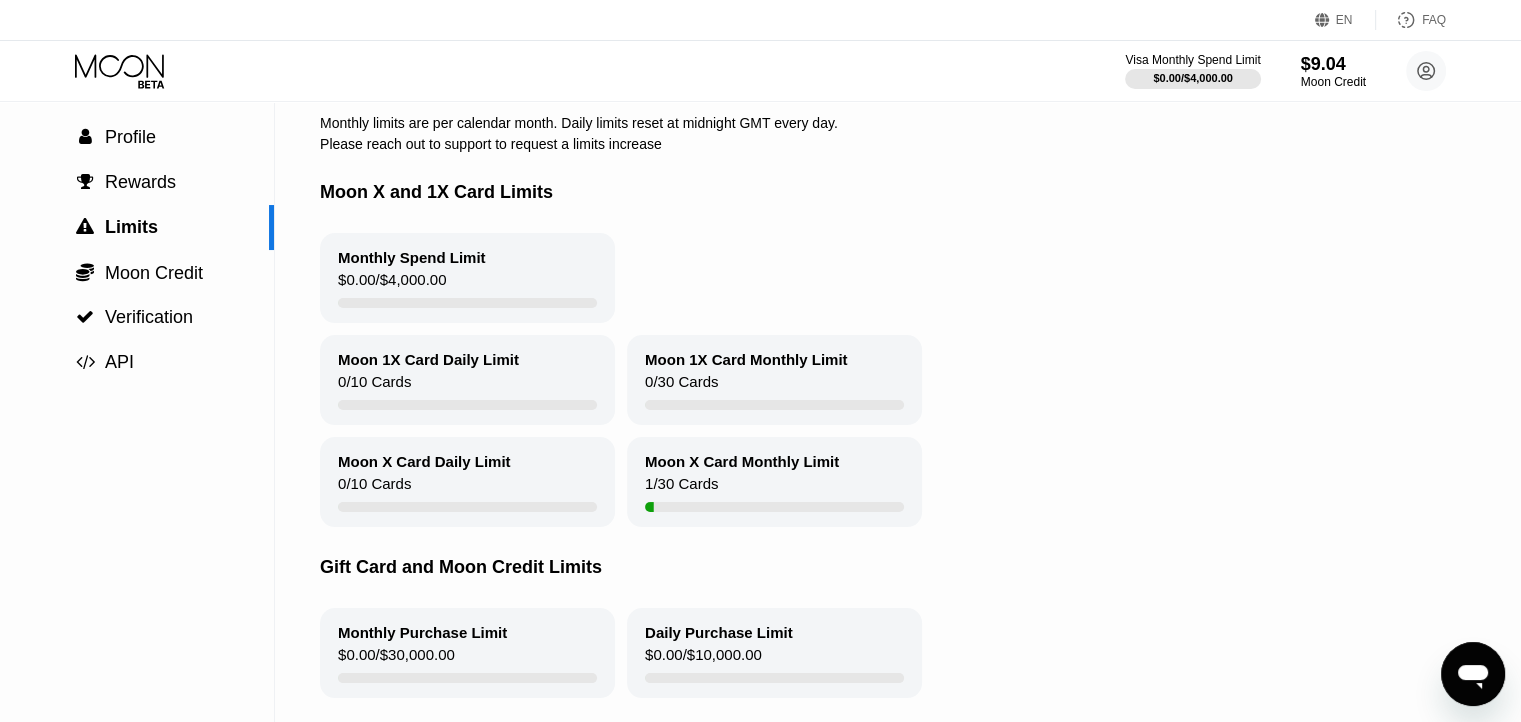 scroll, scrollTop: 0, scrollLeft: 0, axis: both 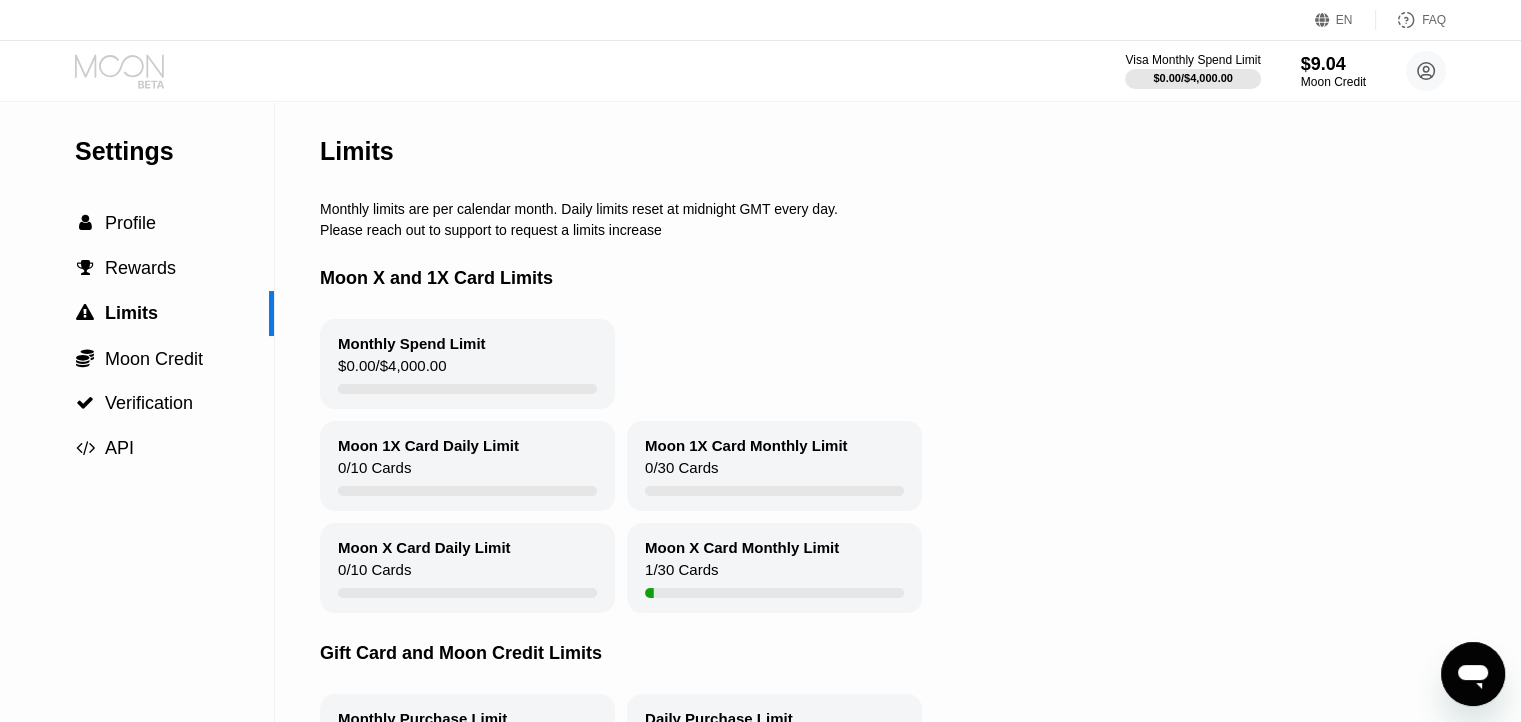 click 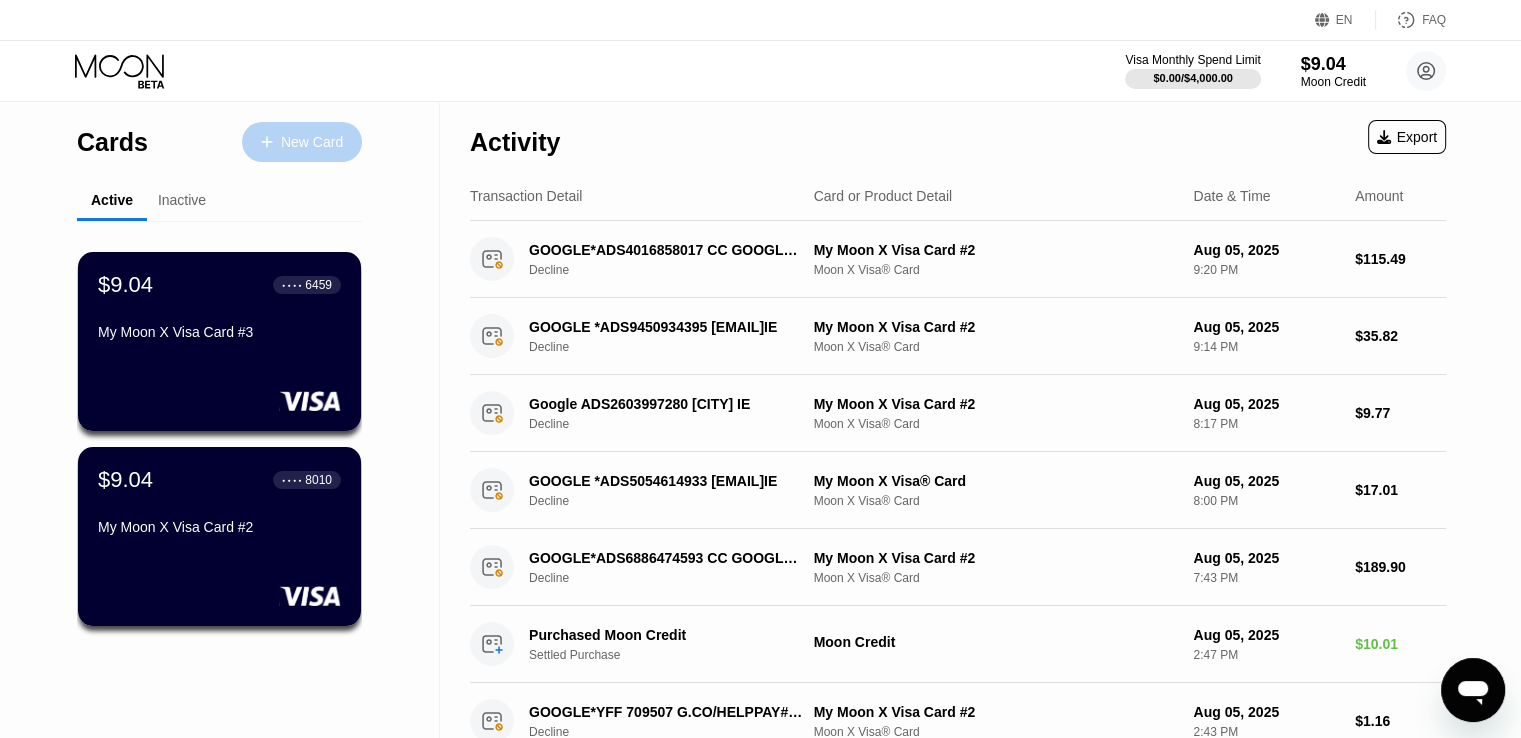 click at bounding box center (277, 142) 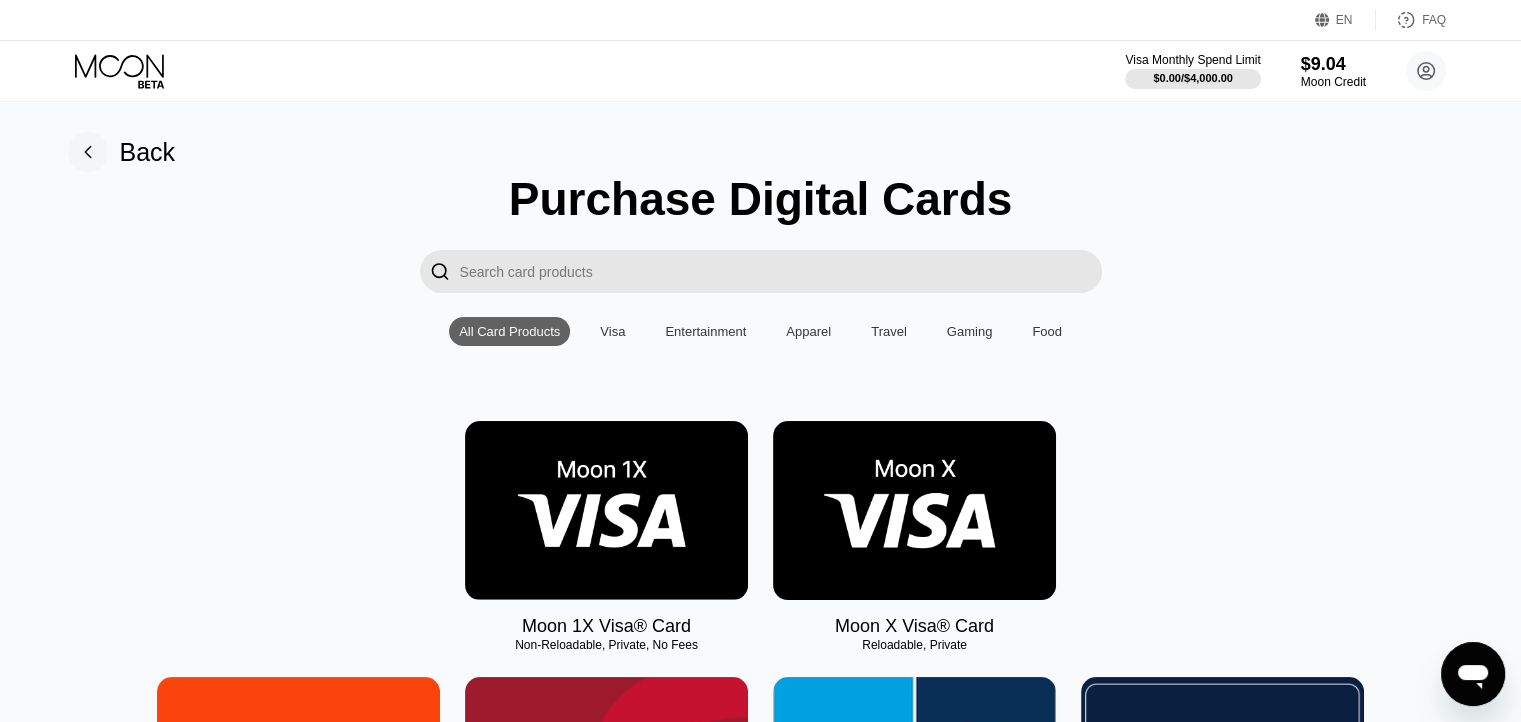 click at bounding box center (914, 510) 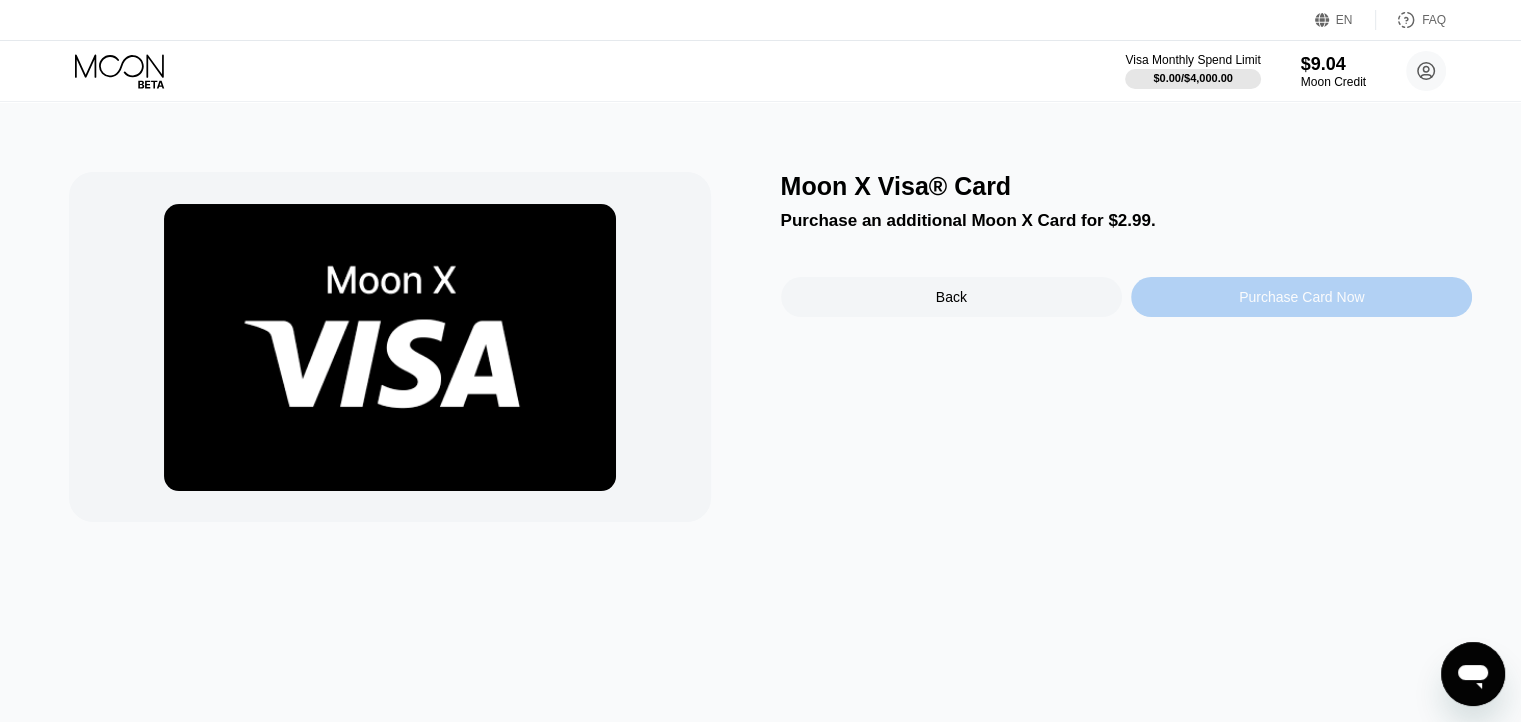 click on "Purchase Card Now" at bounding box center (1301, 297) 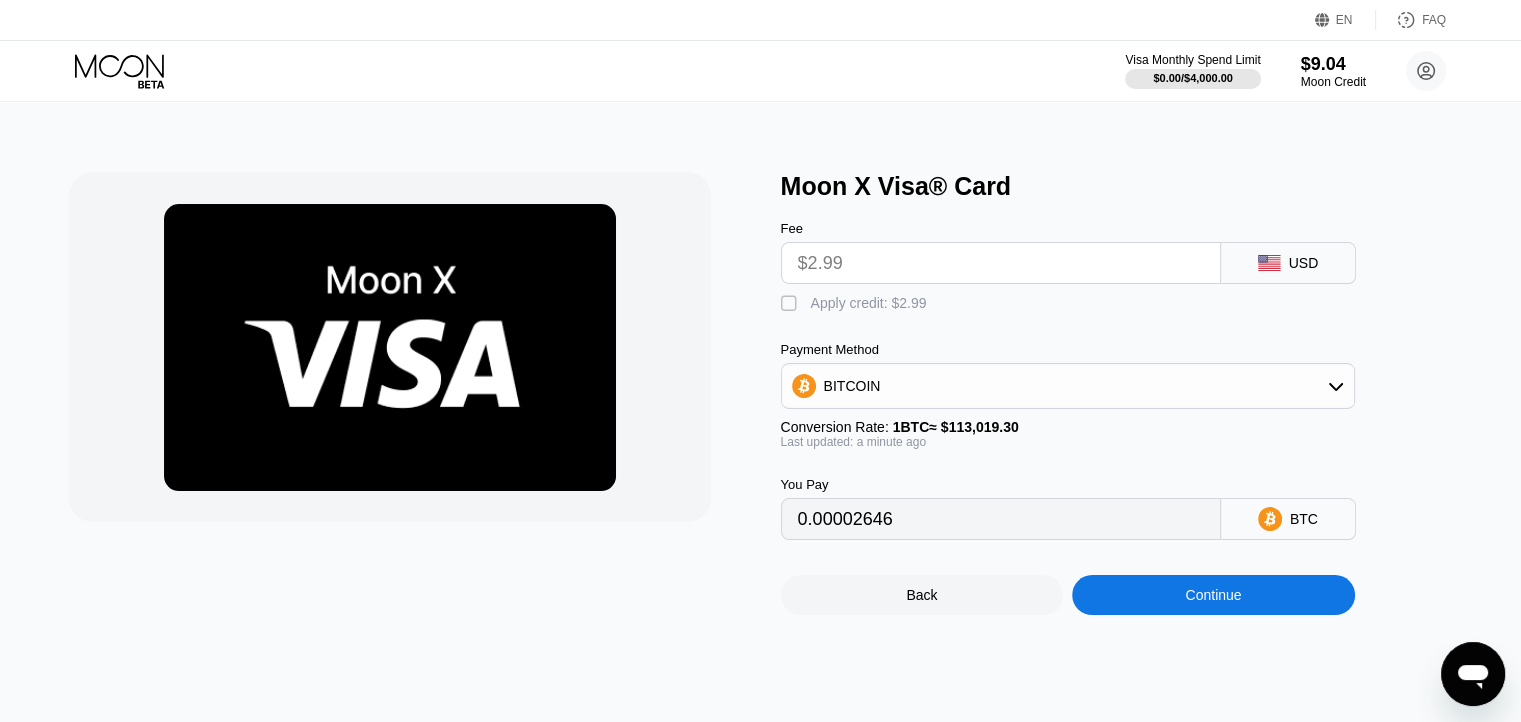 click on "Apply credit: $2.99" at bounding box center (869, 303) 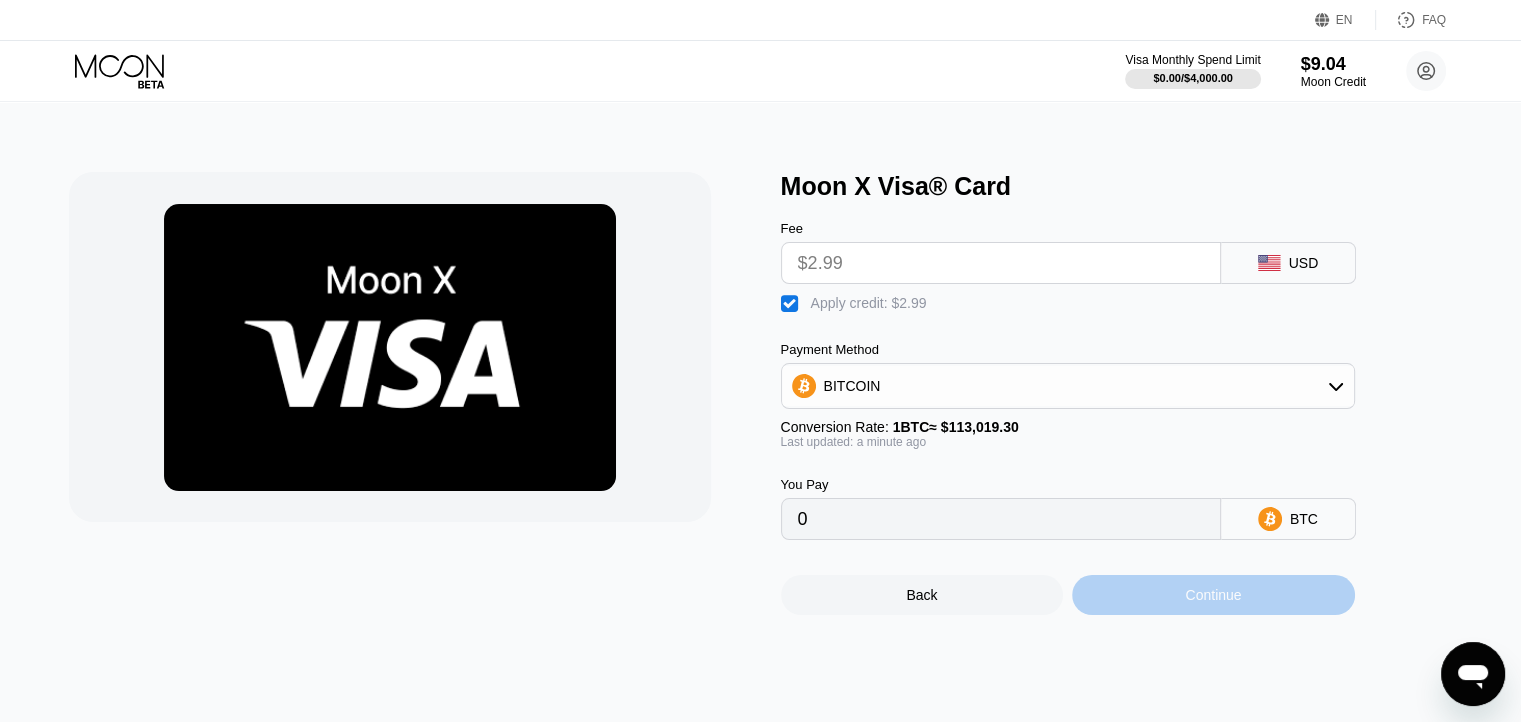 click on "Continue" at bounding box center [1213, 595] 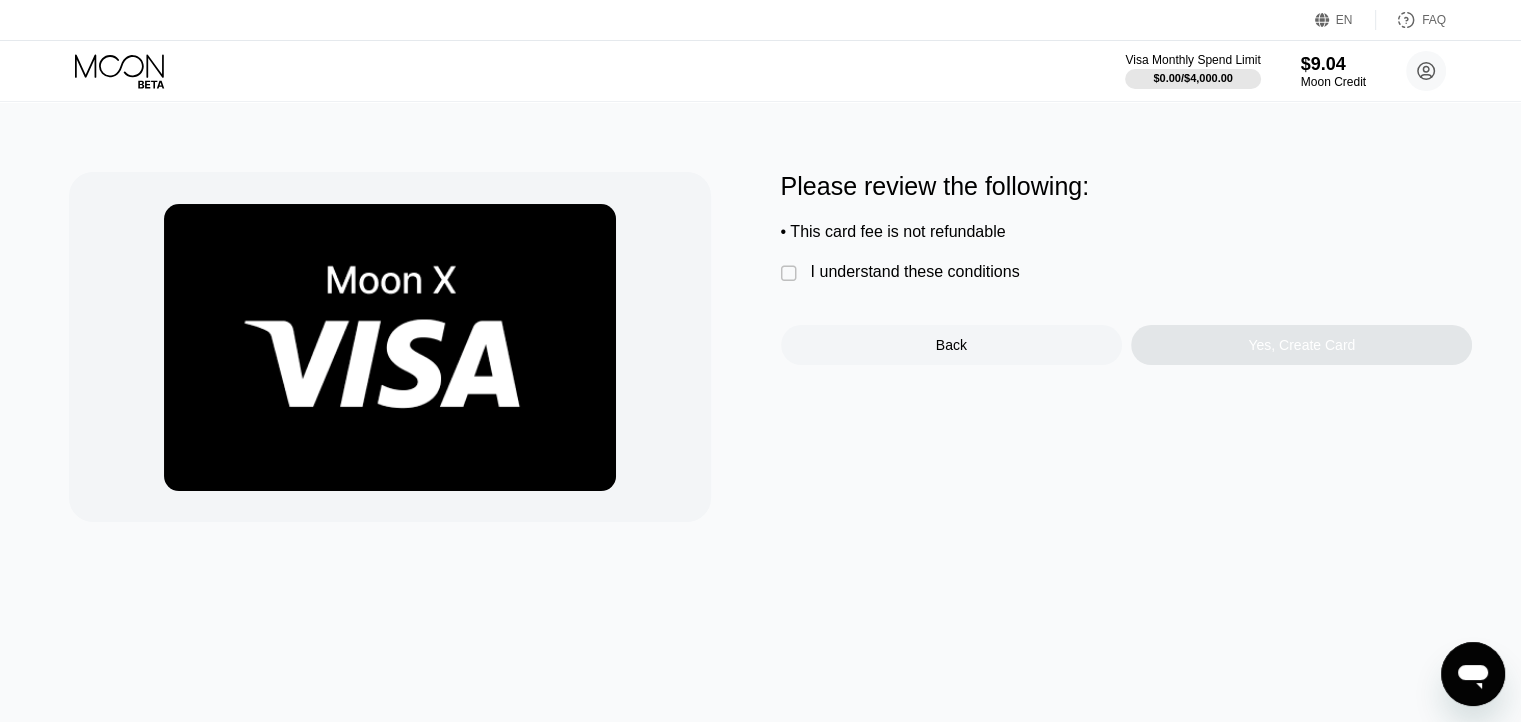 click on "I understand these conditions" at bounding box center [915, 272] 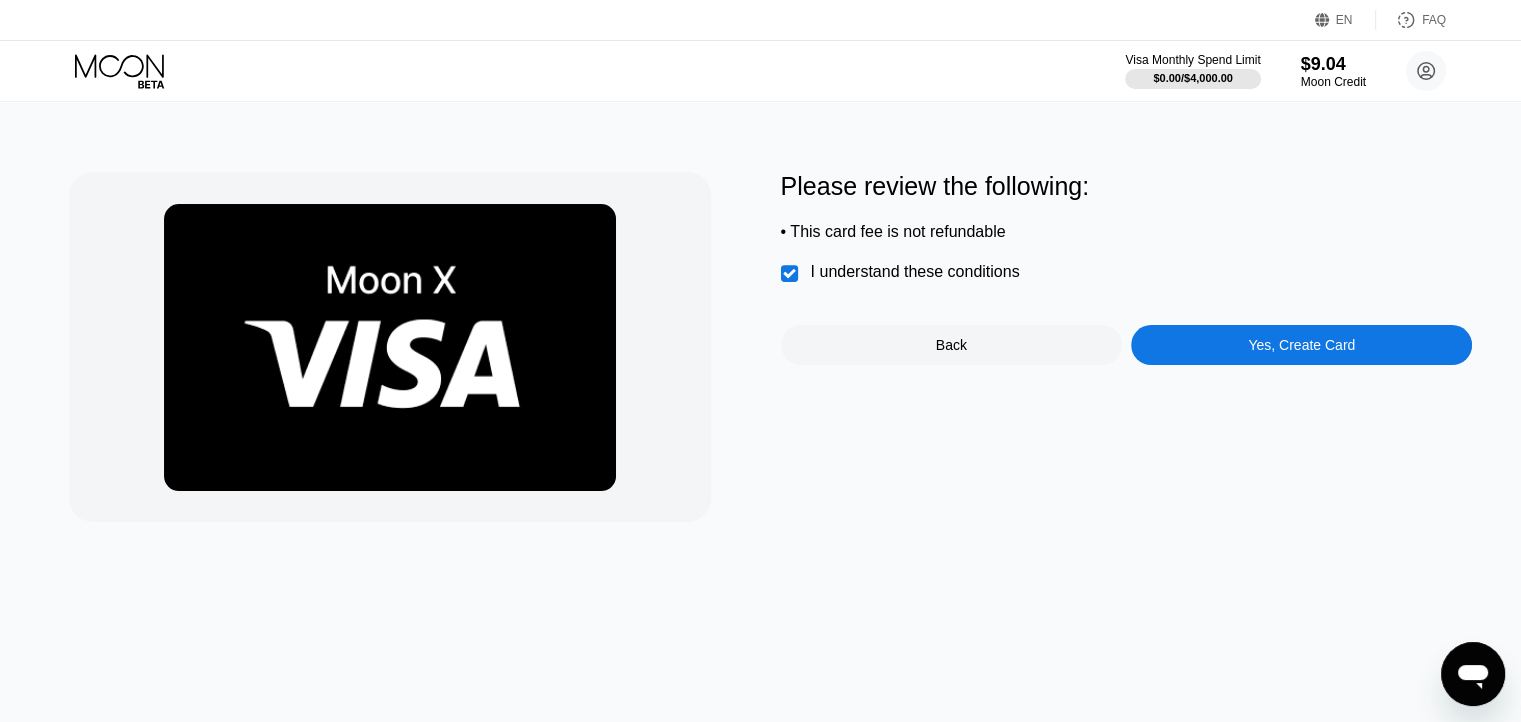 click 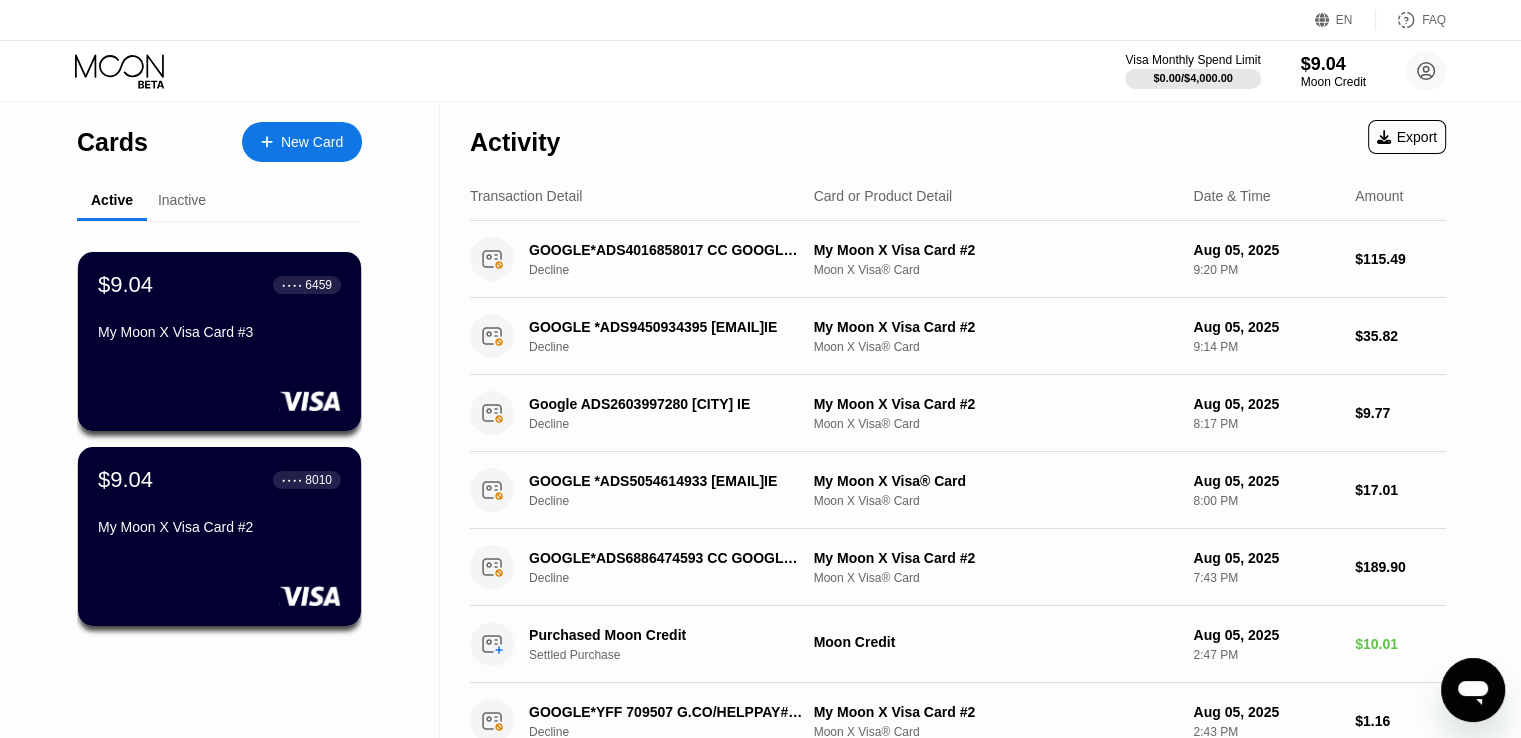 click on "New Card" at bounding box center (312, 142) 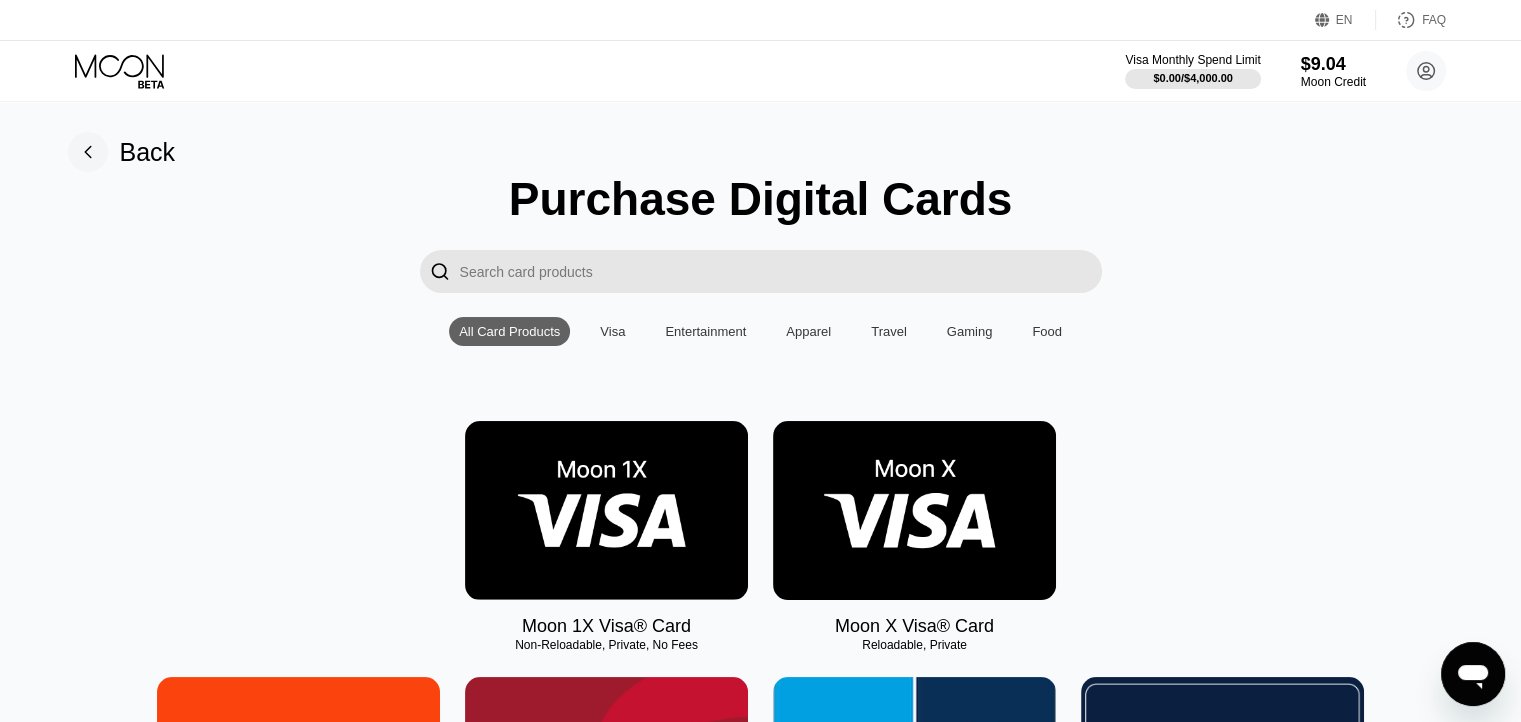 click at bounding box center [914, 510] 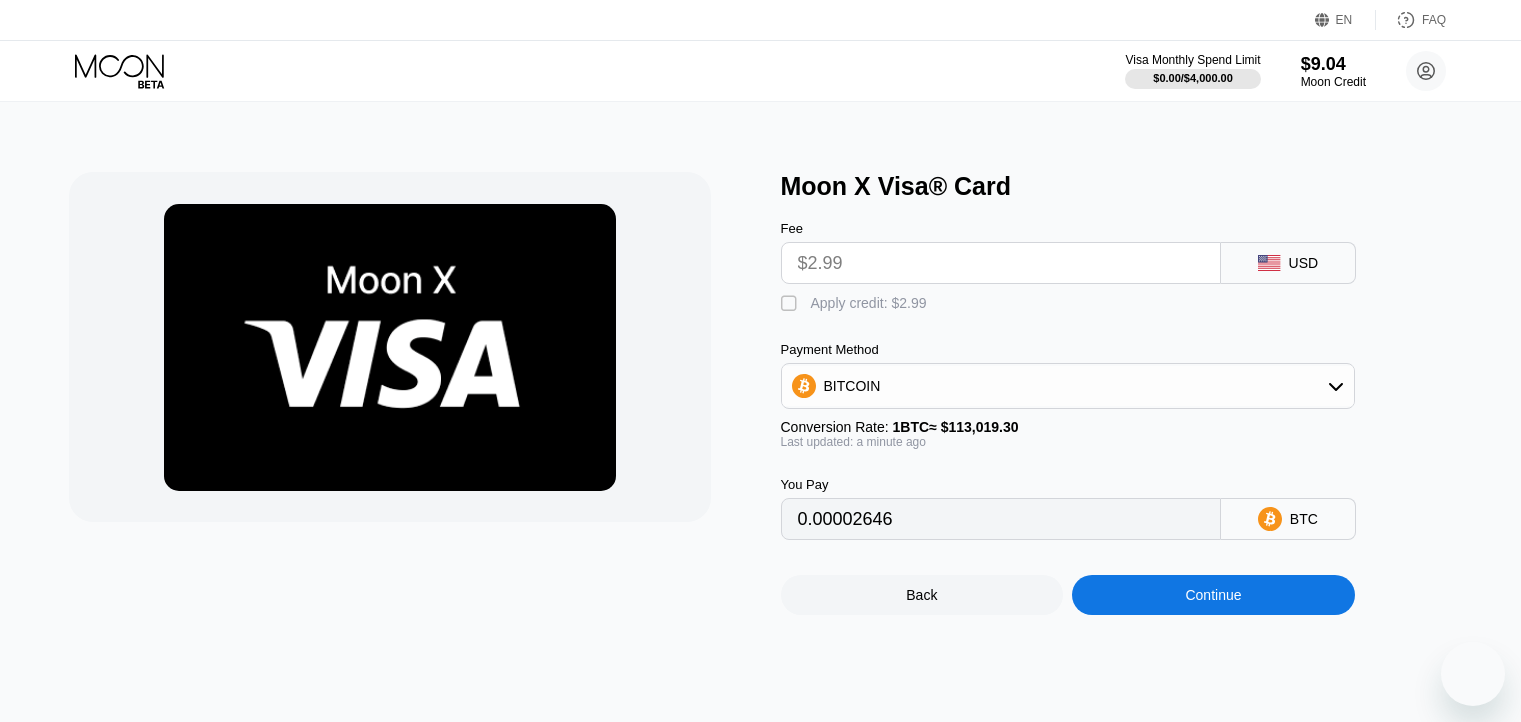 scroll, scrollTop: 0, scrollLeft: 0, axis: both 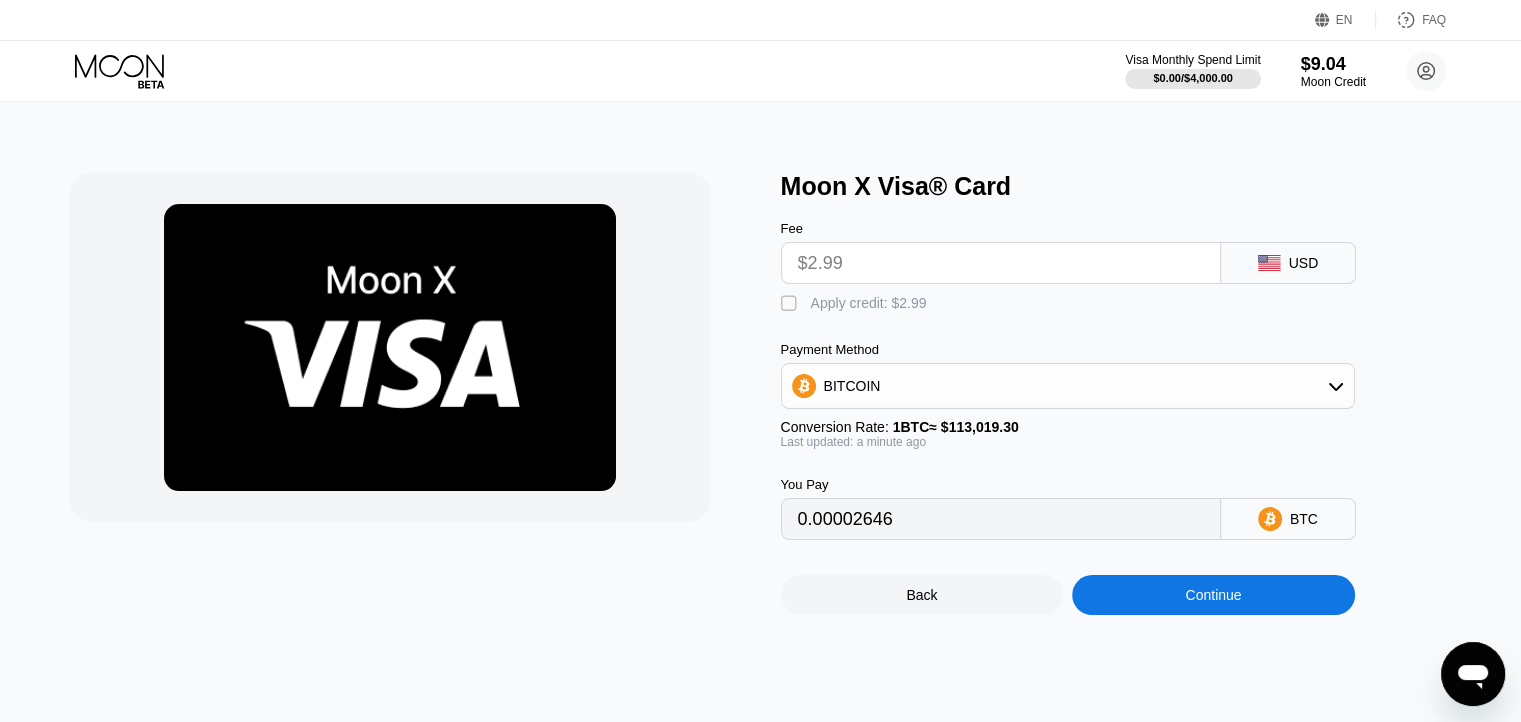 click on "Apply credit: $2.99" at bounding box center [869, 303] 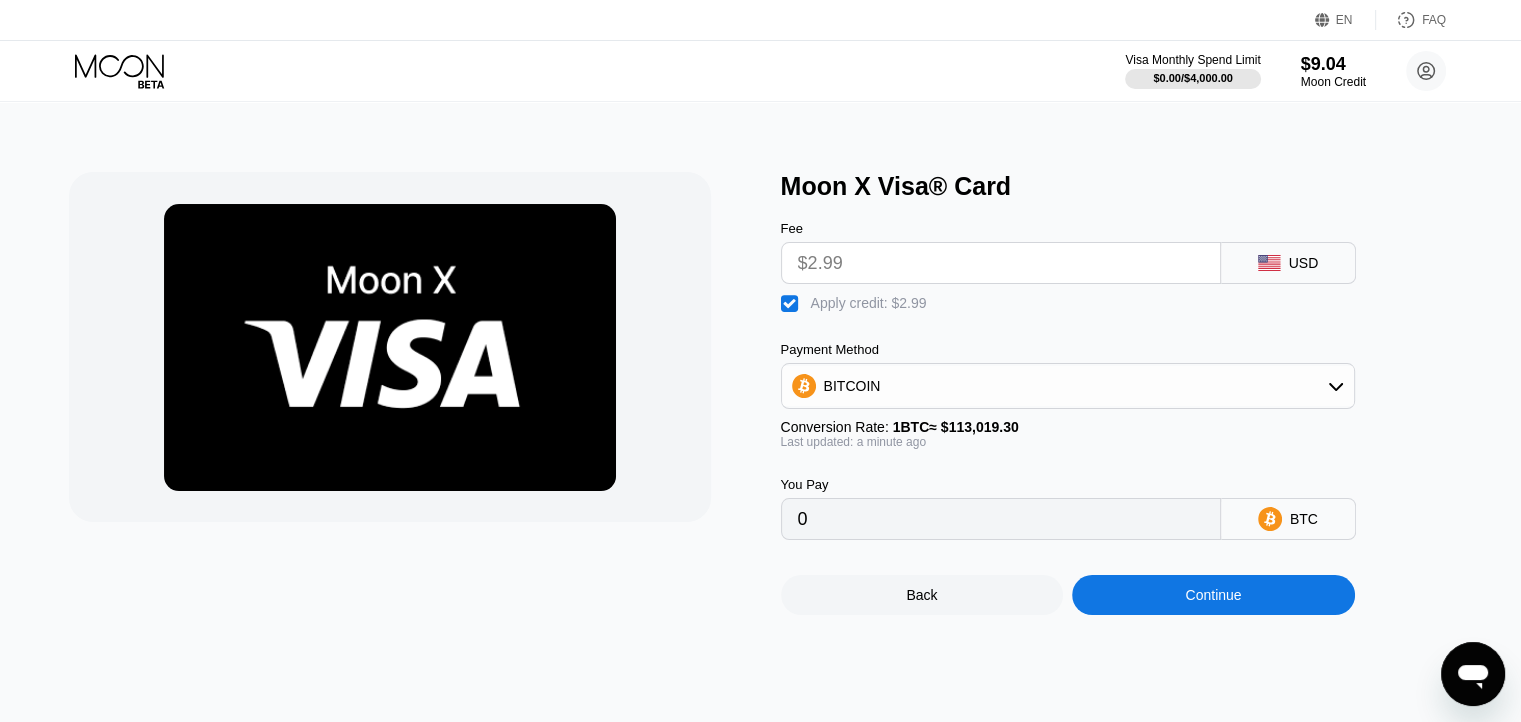 type on "0" 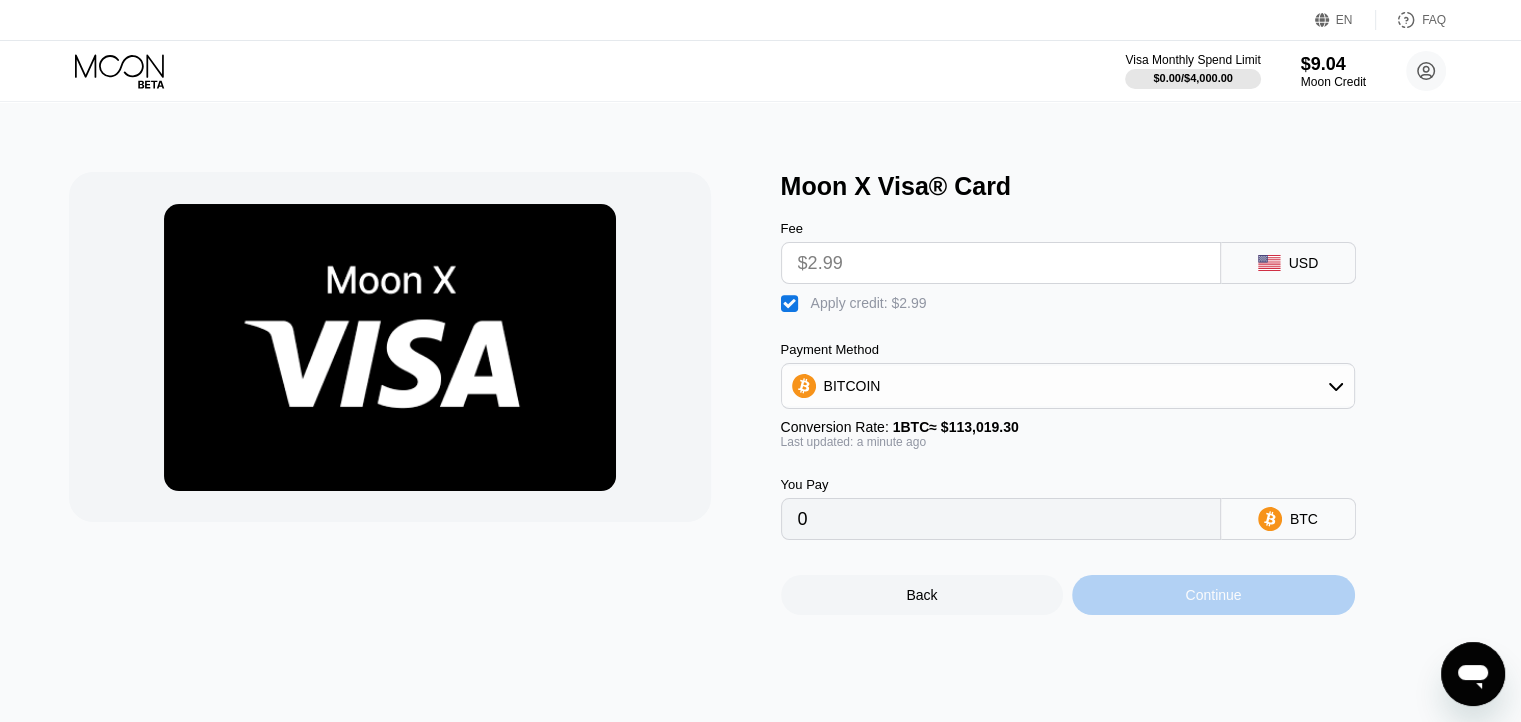 click on "Continue" at bounding box center (1213, 595) 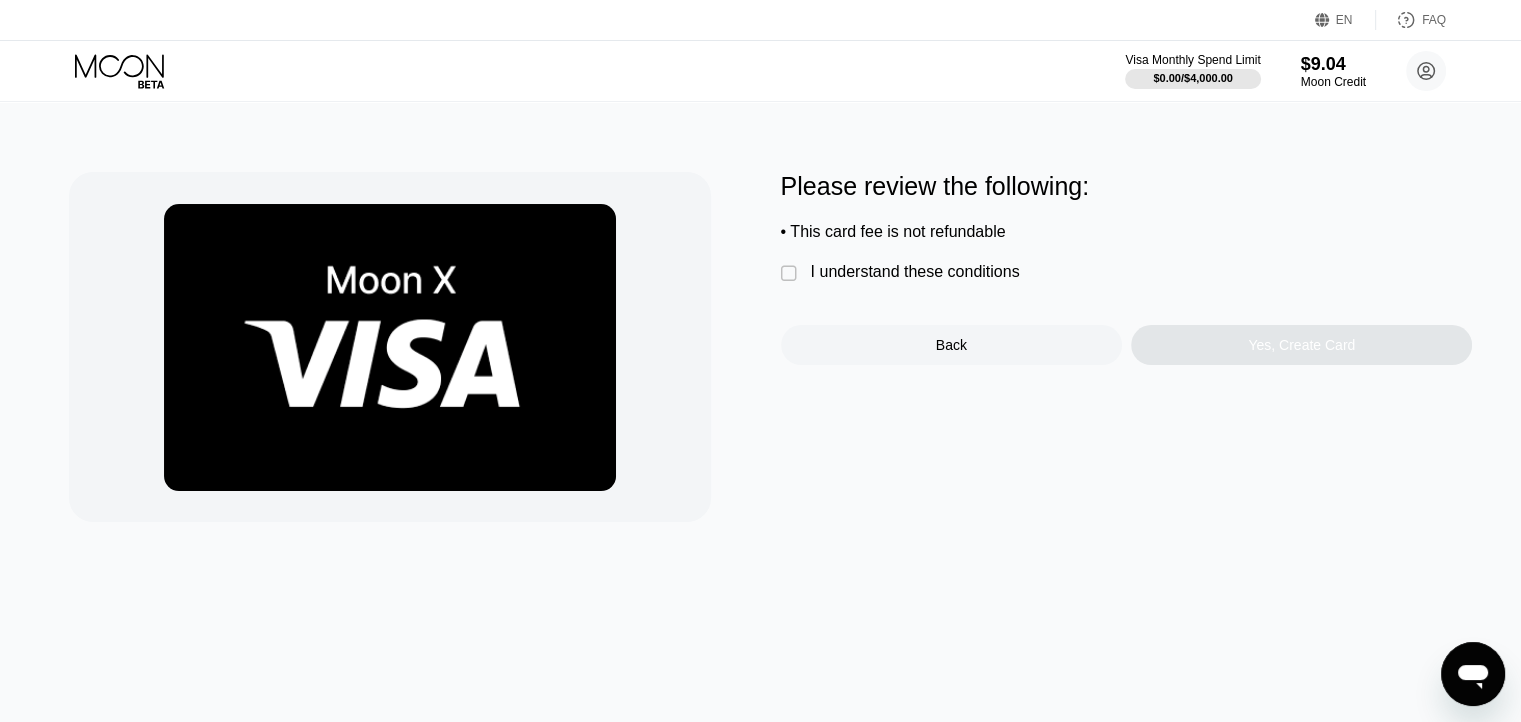 click on "I understand these conditions" at bounding box center [915, 272] 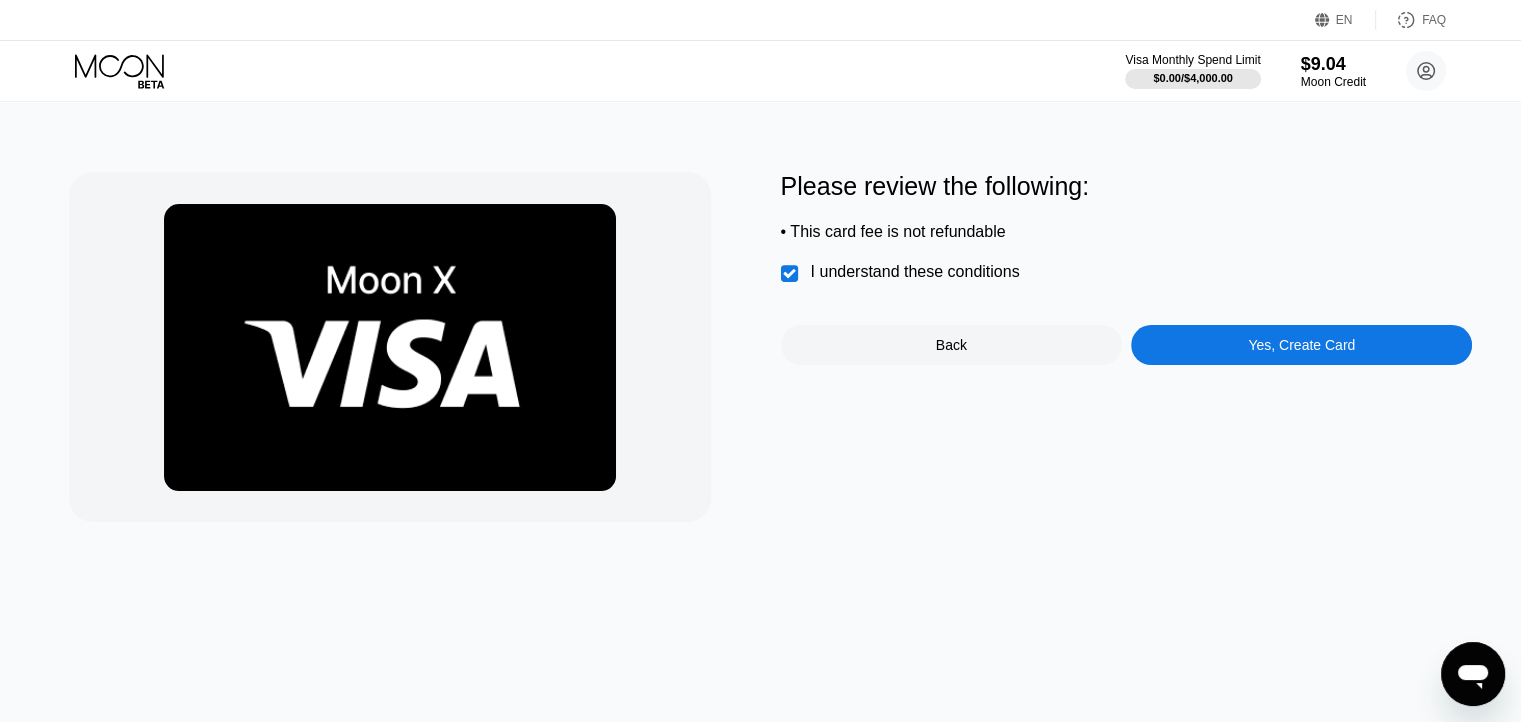 click on "Yes, Create Card" at bounding box center [1301, 345] 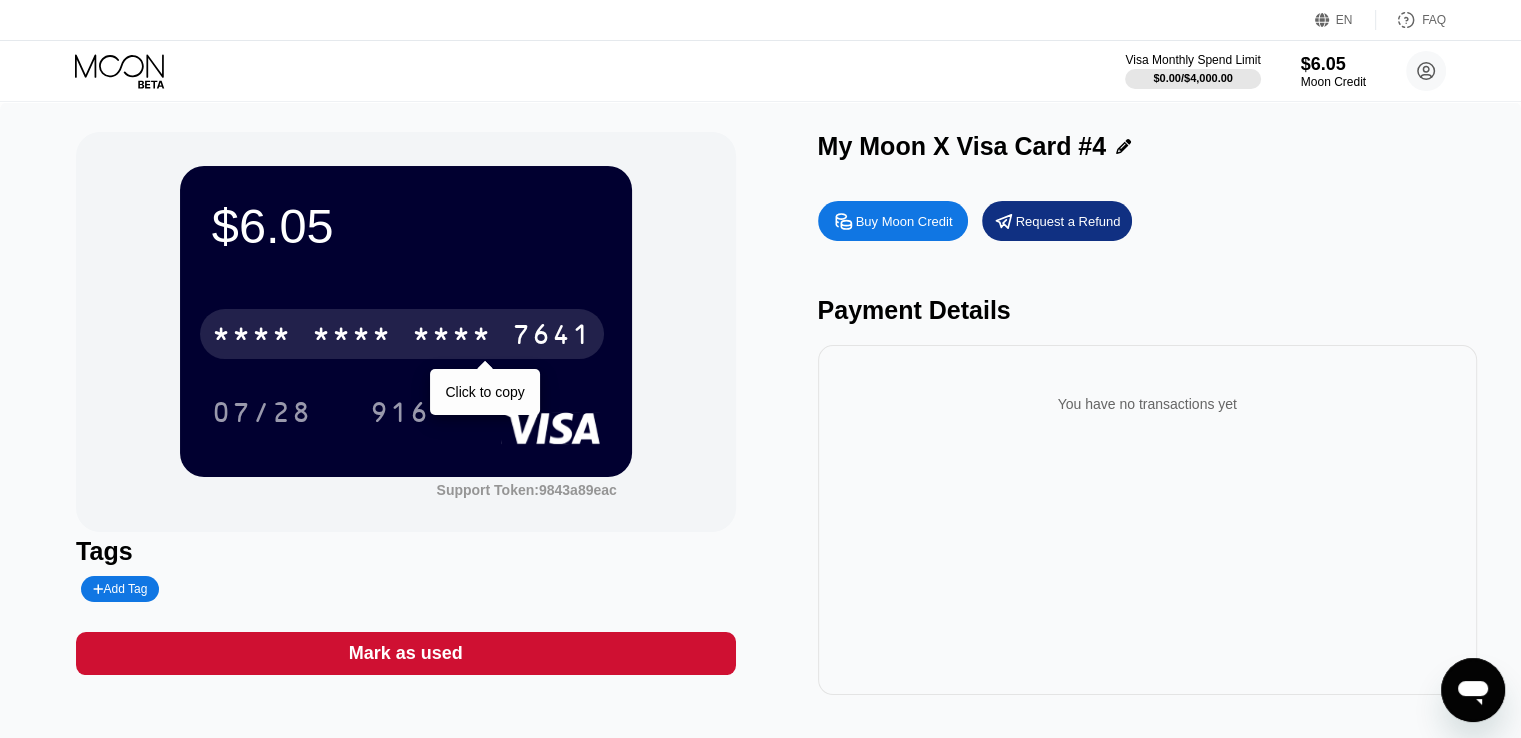 click on "7641" at bounding box center (552, 337) 